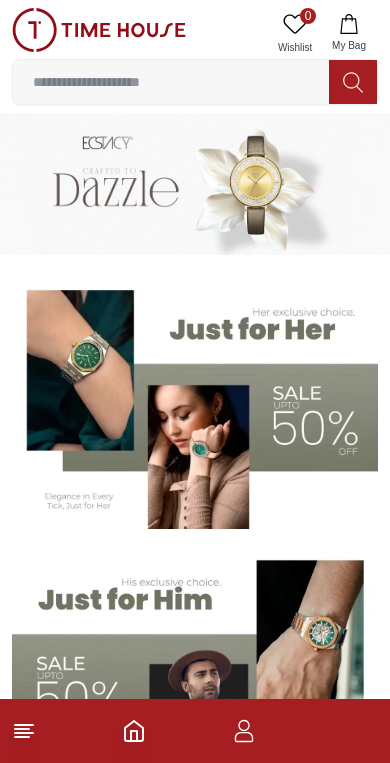 scroll, scrollTop: 0, scrollLeft: 0, axis: both 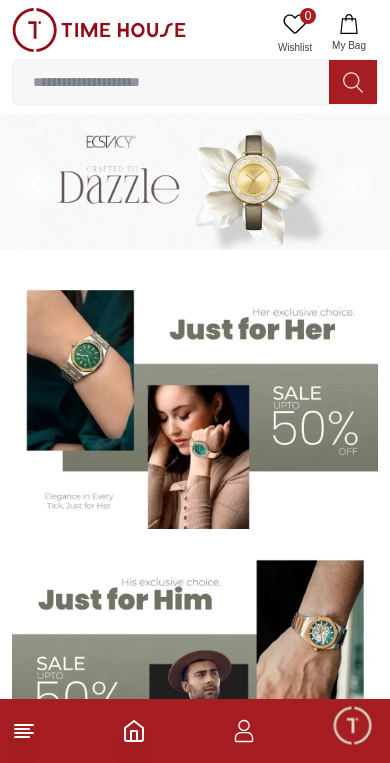 click at bounding box center (195, 402) 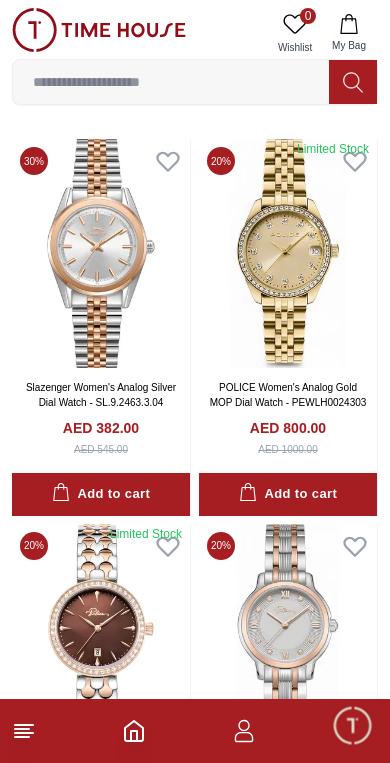 scroll, scrollTop: 76, scrollLeft: 0, axis: vertical 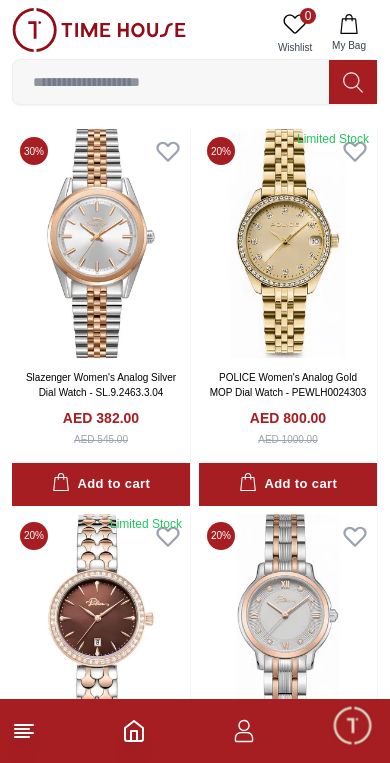 click 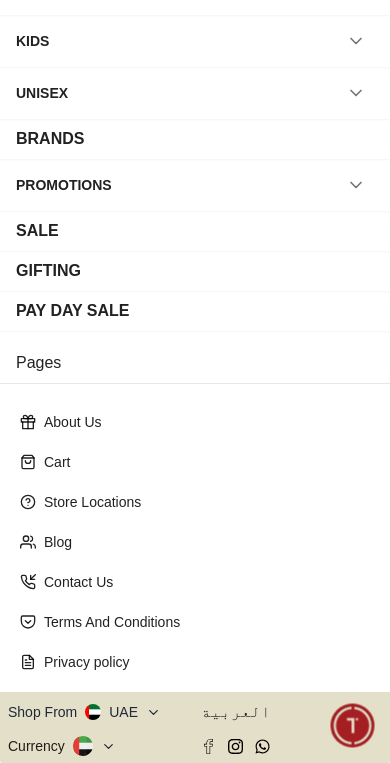 scroll, scrollTop: 114, scrollLeft: 0, axis: vertical 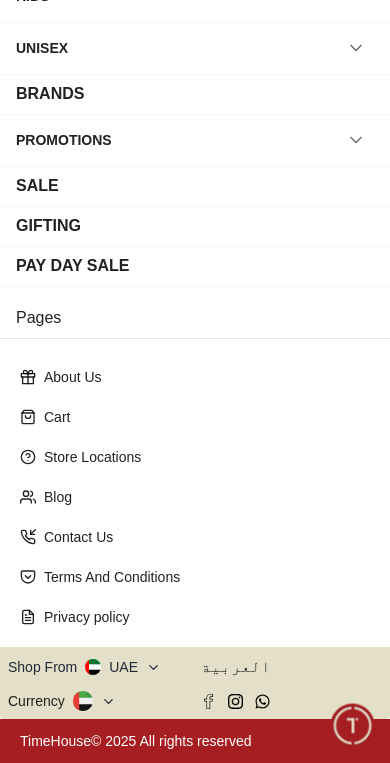 click on "Shop From UAE" at bounding box center [84, 667] 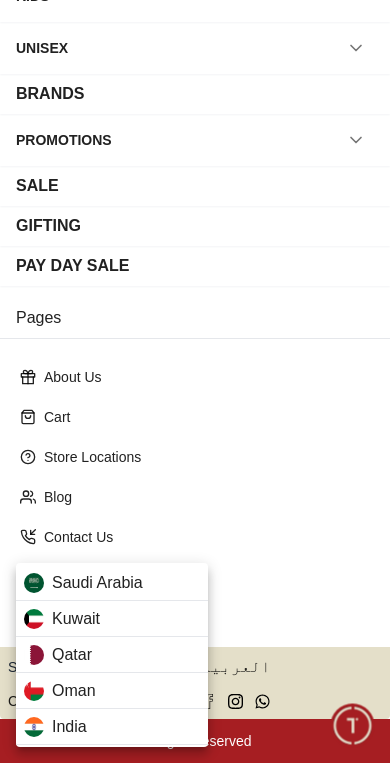 click on "Qatar" at bounding box center [112, 655] 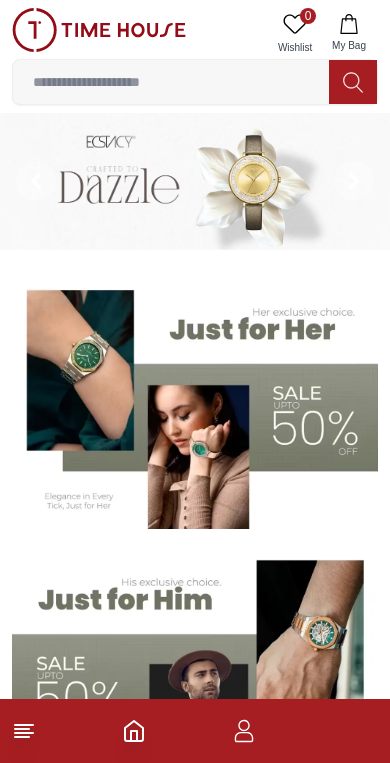 scroll, scrollTop: 0, scrollLeft: 0, axis: both 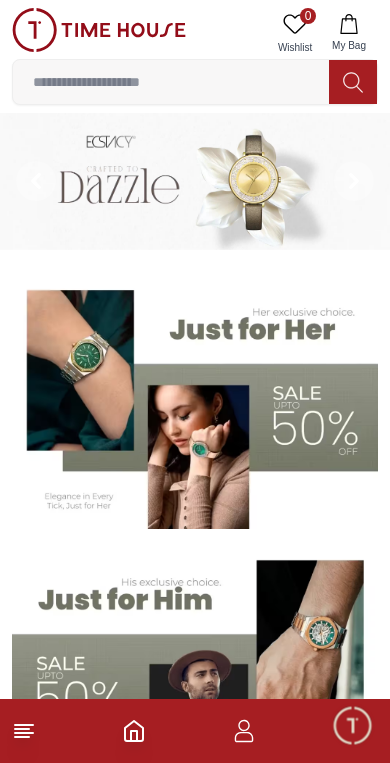 click at bounding box center [195, 731] 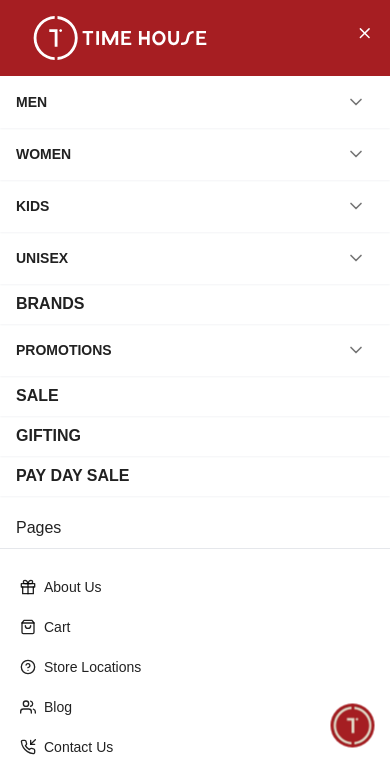 click on "MEN" at bounding box center (195, 102) 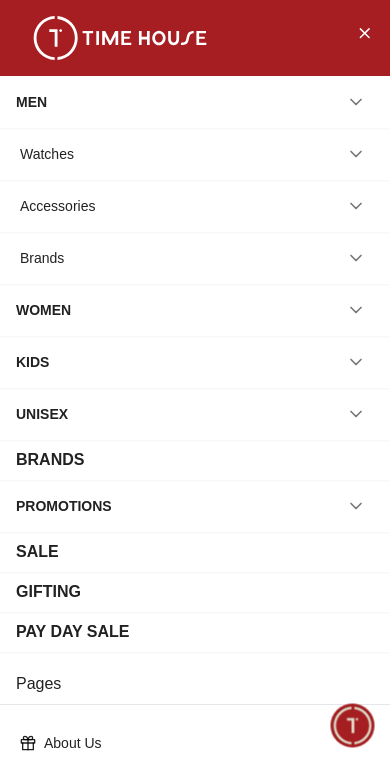 click on "Watches" at bounding box center [195, 154] 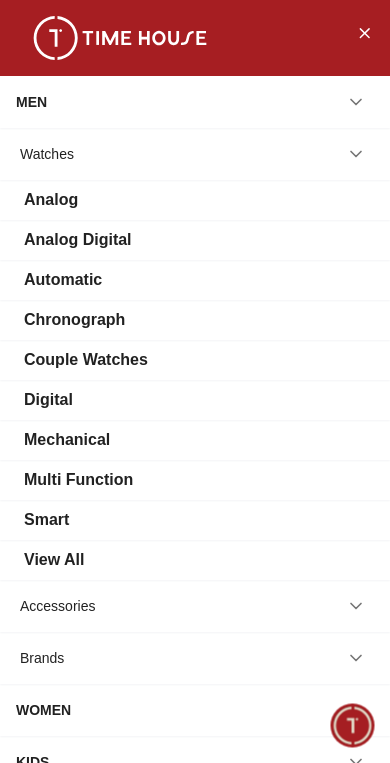 click on "View All" at bounding box center (54, 560) 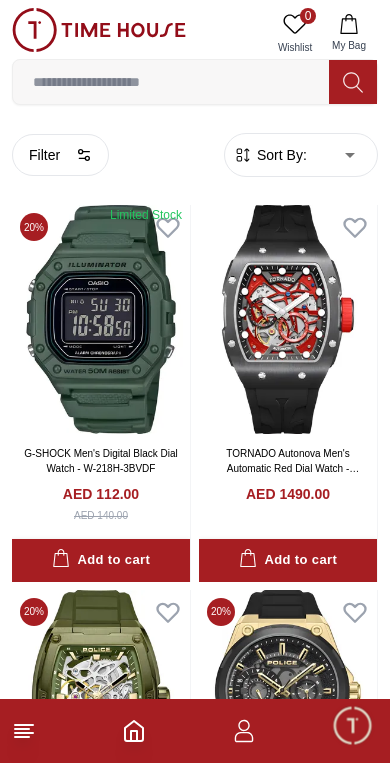 scroll, scrollTop: 0, scrollLeft: 0, axis: both 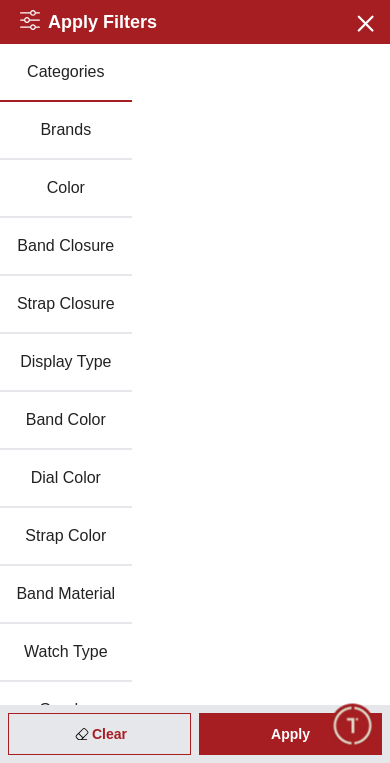 click on "Band Color" at bounding box center [66, 421] 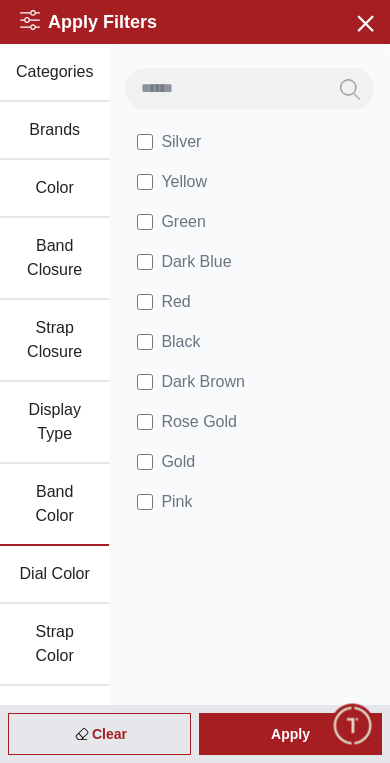 click on "Brands" at bounding box center [54, 131] 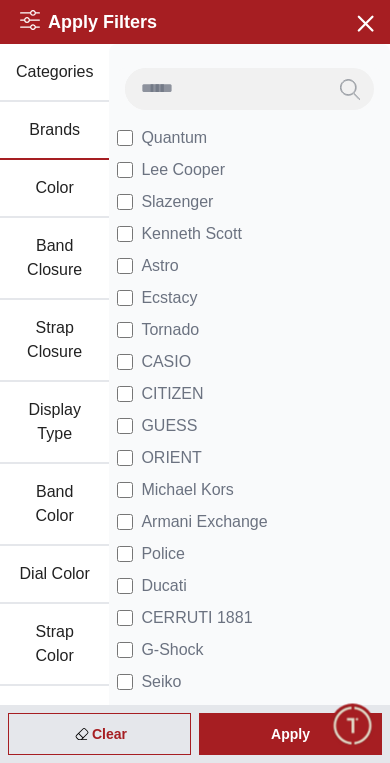 scroll, scrollTop: 0, scrollLeft: 0, axis: both 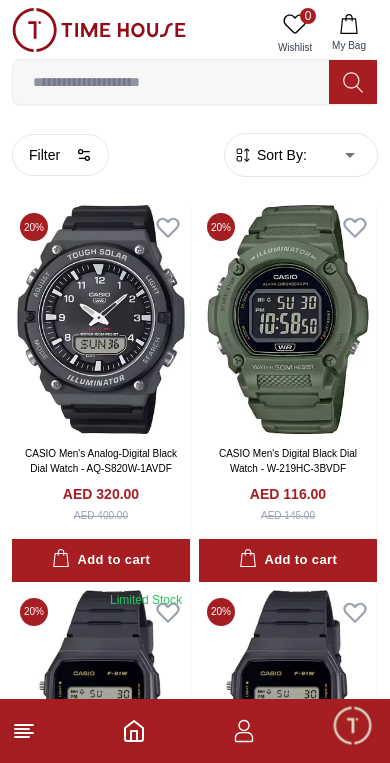 click at bounding box center [171, 82] 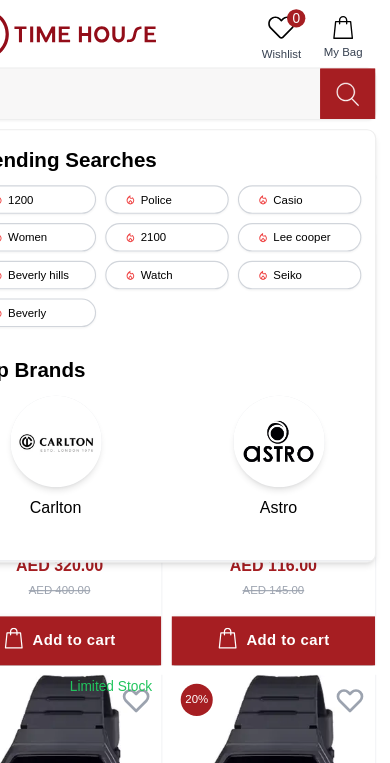 scroll, scrollTop: 0, scrollLeft: 0, axis: both 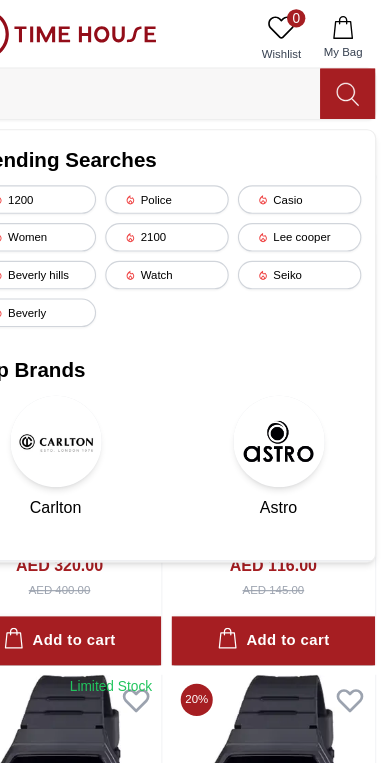 type on "***" 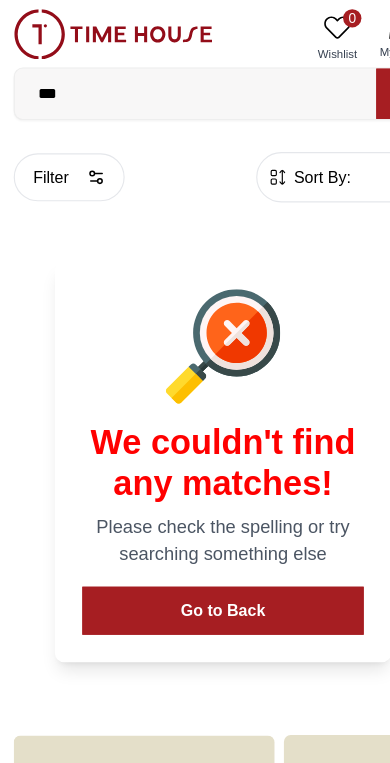 click on "Filter" at bounding box center [60, 155] 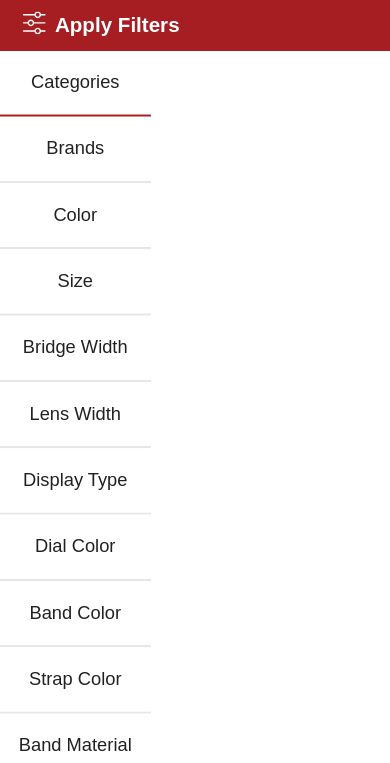 click on "Brands" at bounding box center (66, 131) 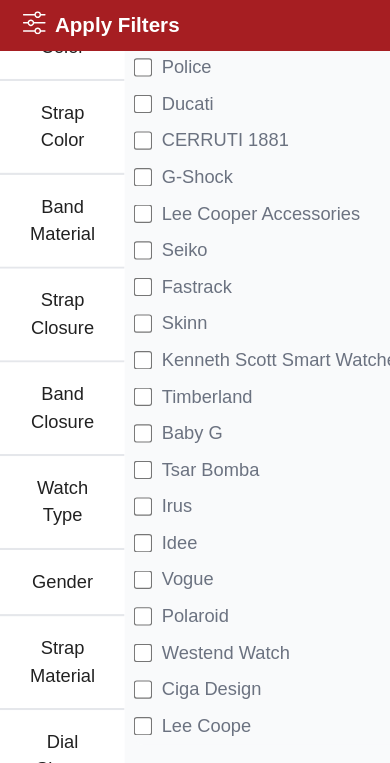 scroll, scrollTop: 591, scrollLeft: 0, axis: vertical 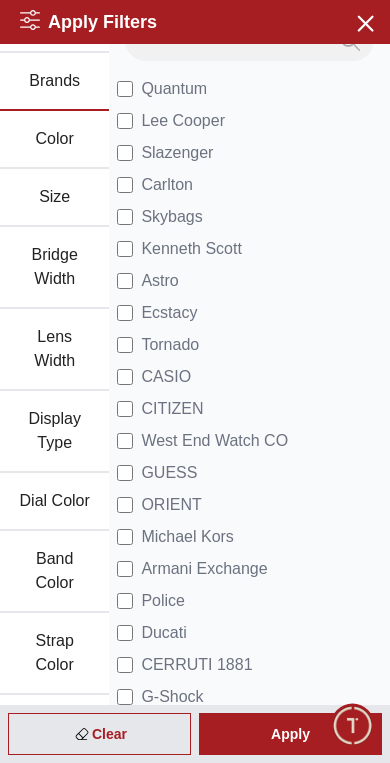 click on "Apply" at bounding box center (290, 734) 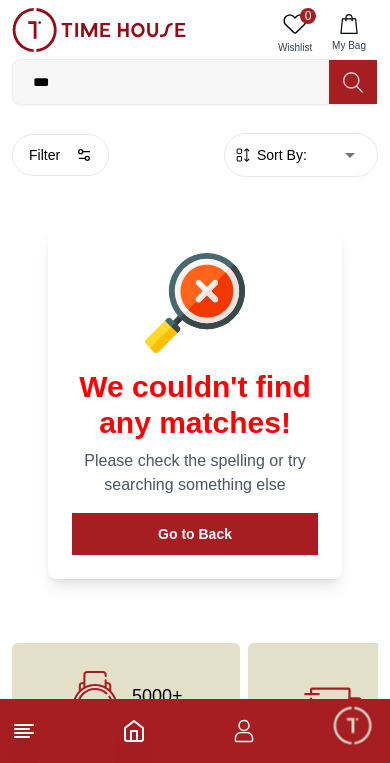 click on "***" at bounding box center [171, 82] 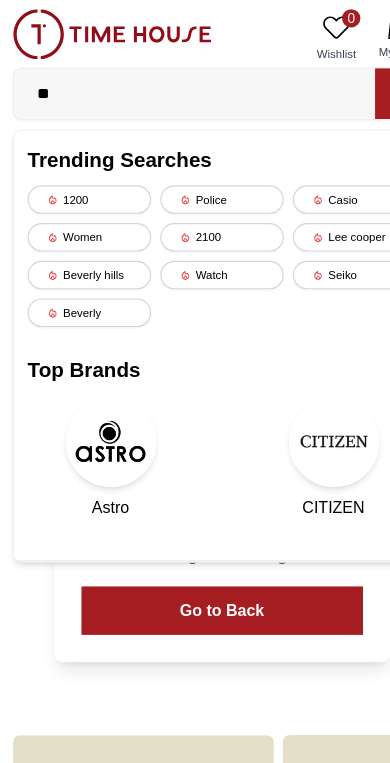 type on "*" 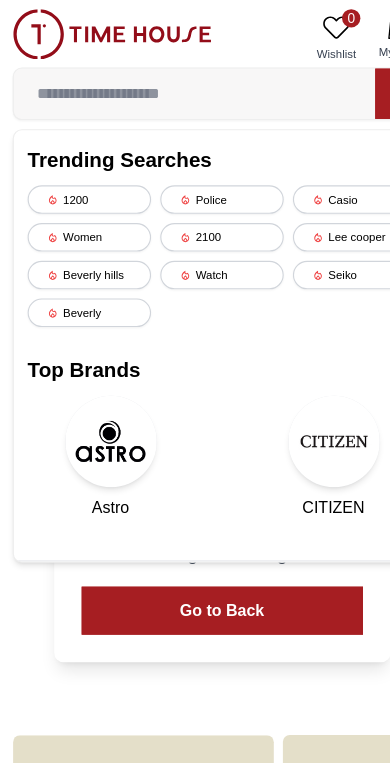 type 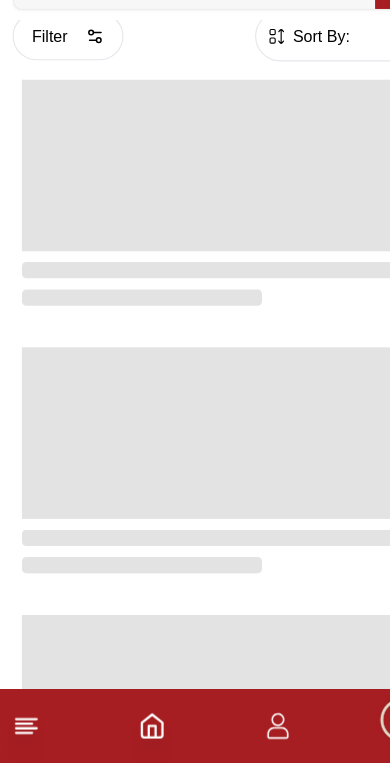 scroll, scrollTop: 28, scrollLeft: 0, axis: vertical 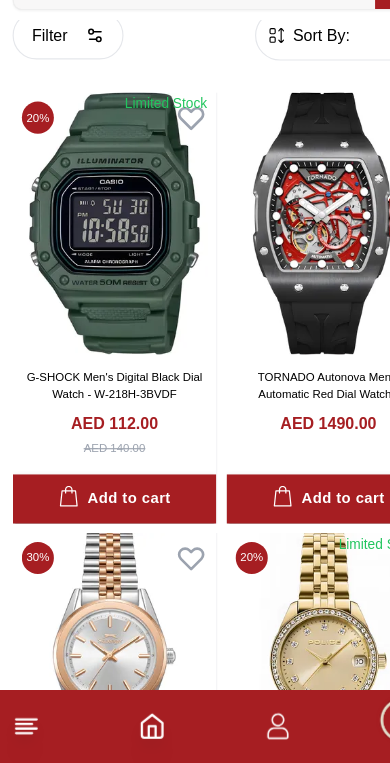 click 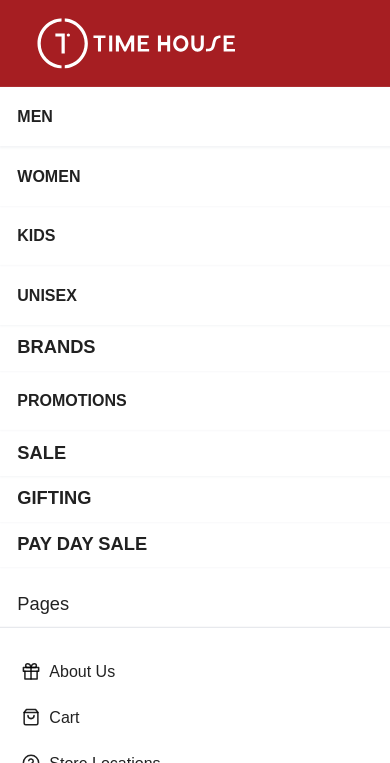 scroll, scrollTop: 0, scrollLeft: 0, axis: both 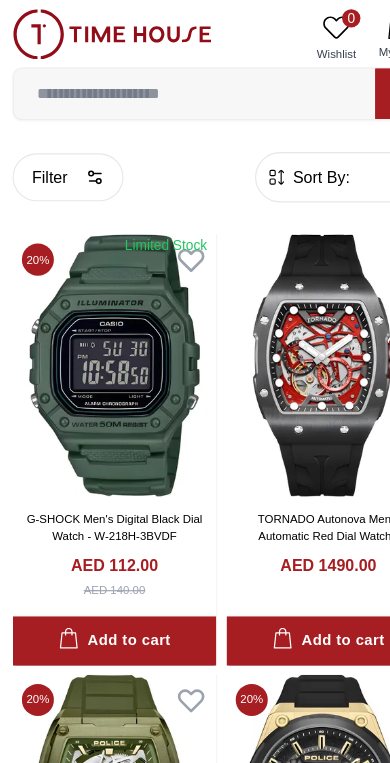 click on "Filter" at bounding box center [60, 155] 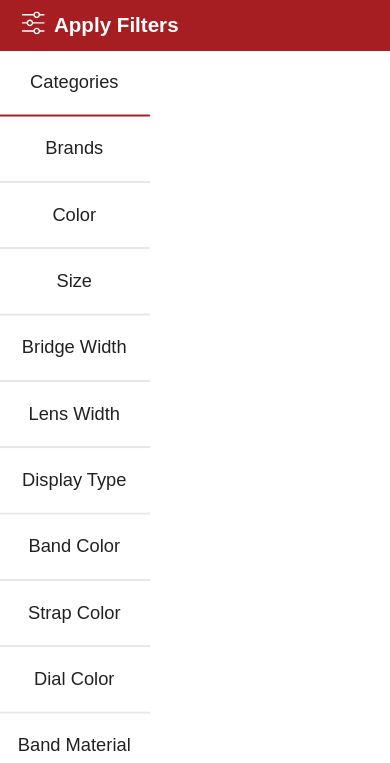 click on "Brands" at bounding box center (66, 131) 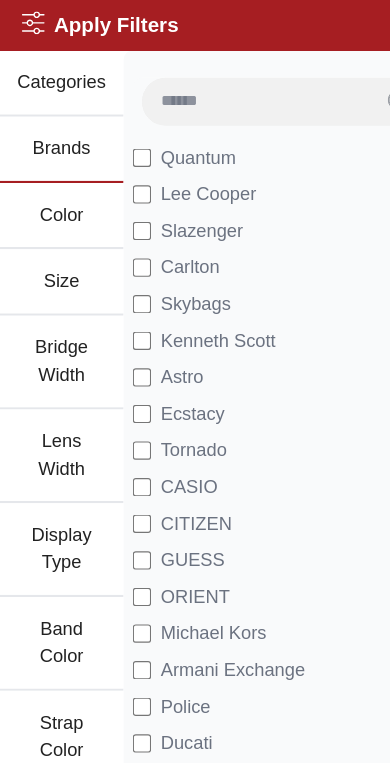 scroll, scrollTop: 0, scrollLeft: 0, axis: both 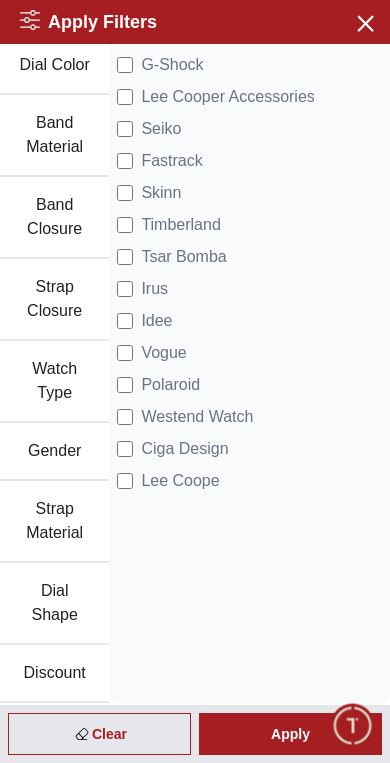 click on "Apply" at bounding box center [290, 734] 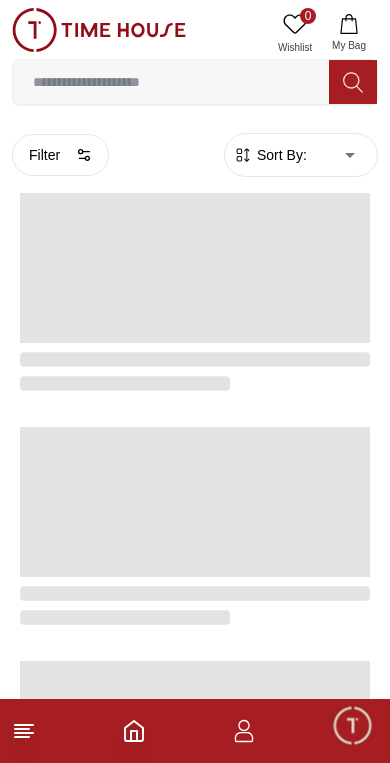 click at bounding box center [171, 82] 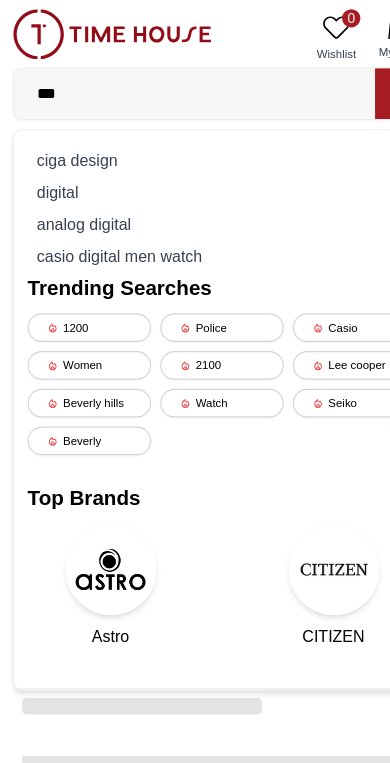 type on "****" 